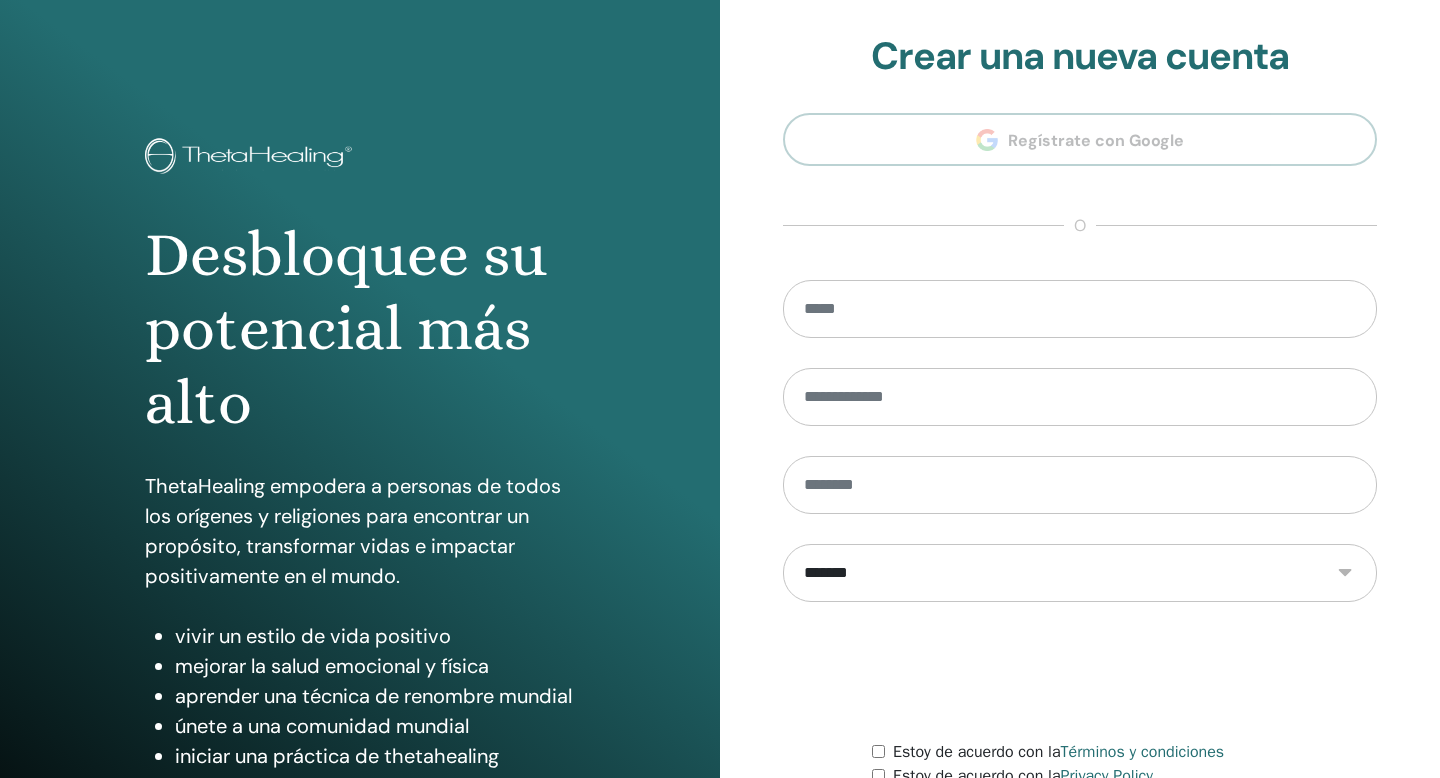 scroll, scrollTop: 0, scrollLeft: 0, axis: both 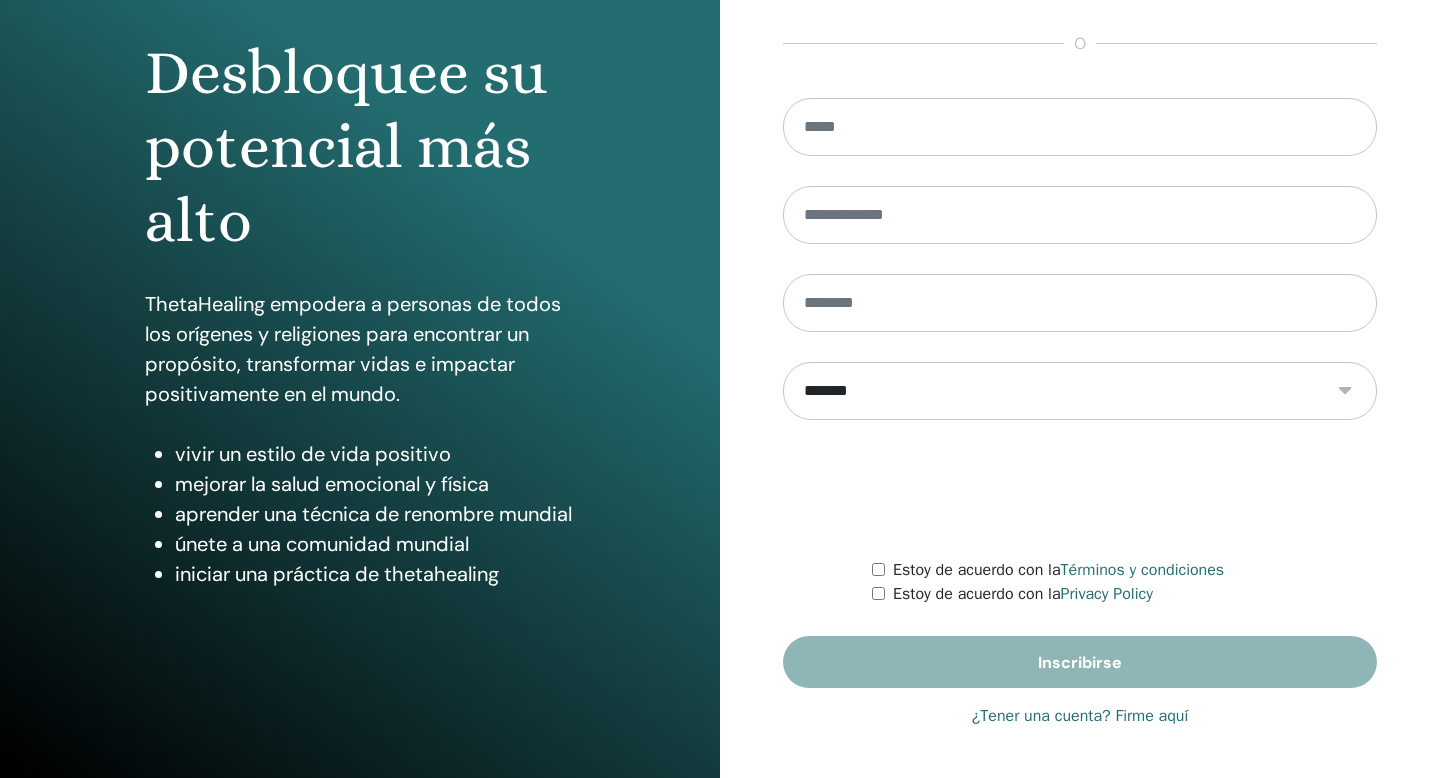 click on "¿Tener una cuenta? Firme aquí" at bounding box center [1080, 716] 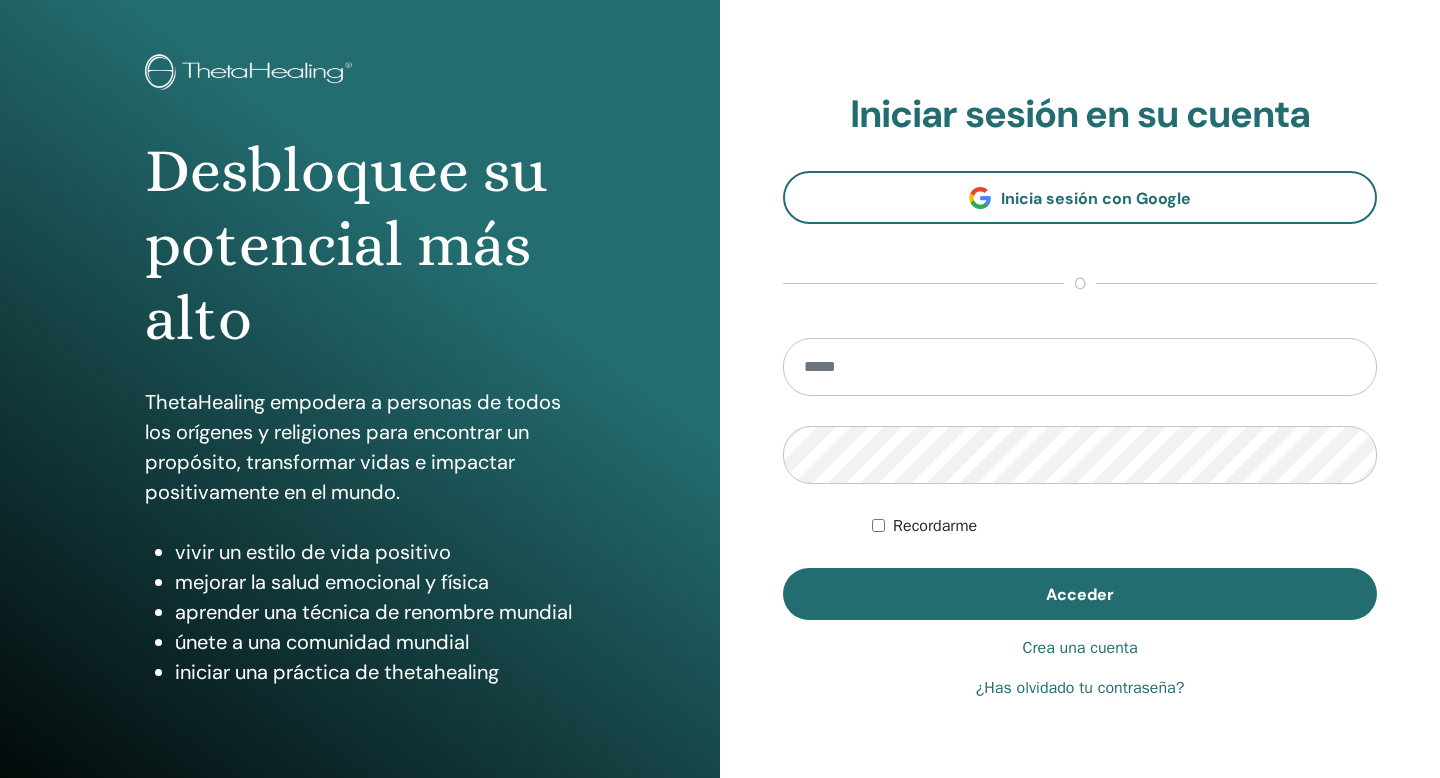 scroll, scrollTop: 0, scrollLeft: 0, axis: both 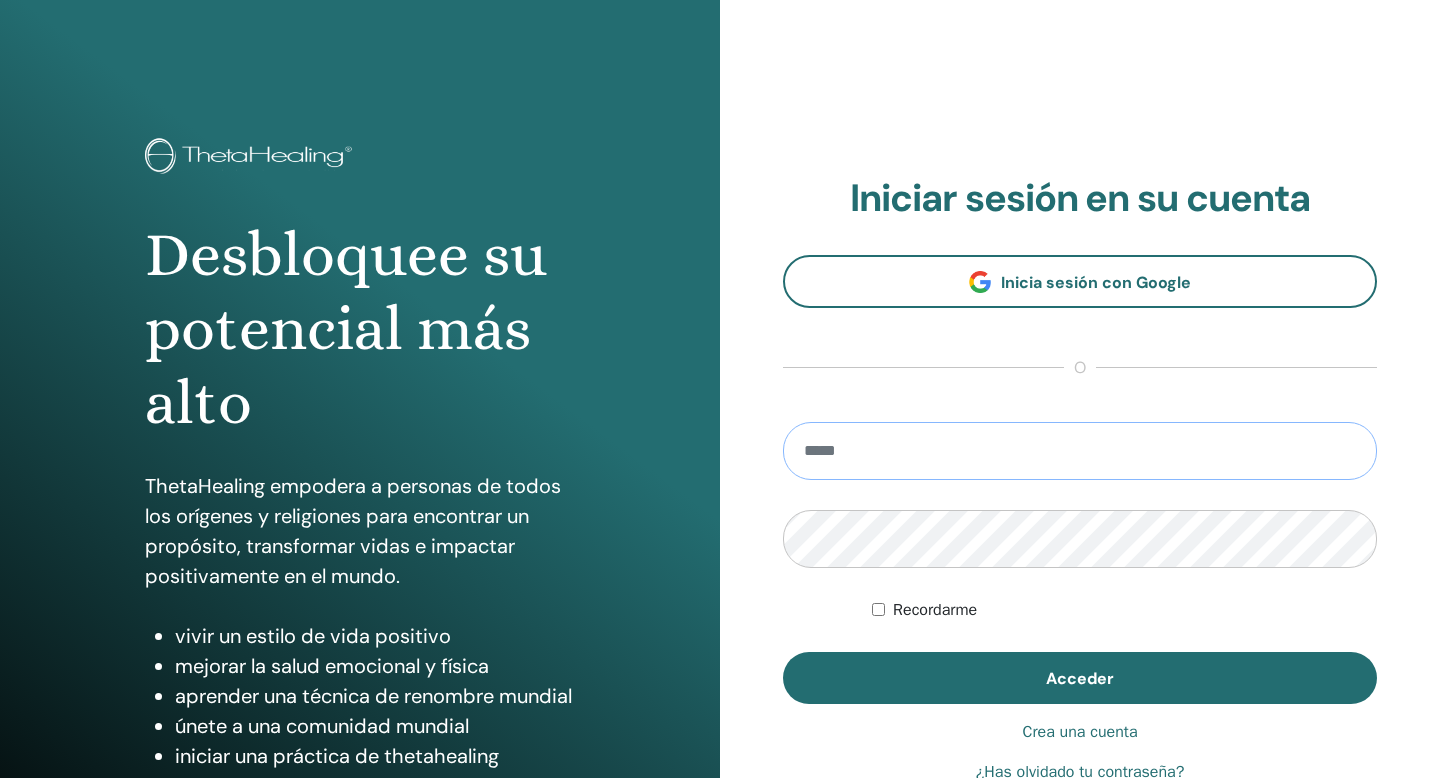 click at bounding box center (1080, 451) 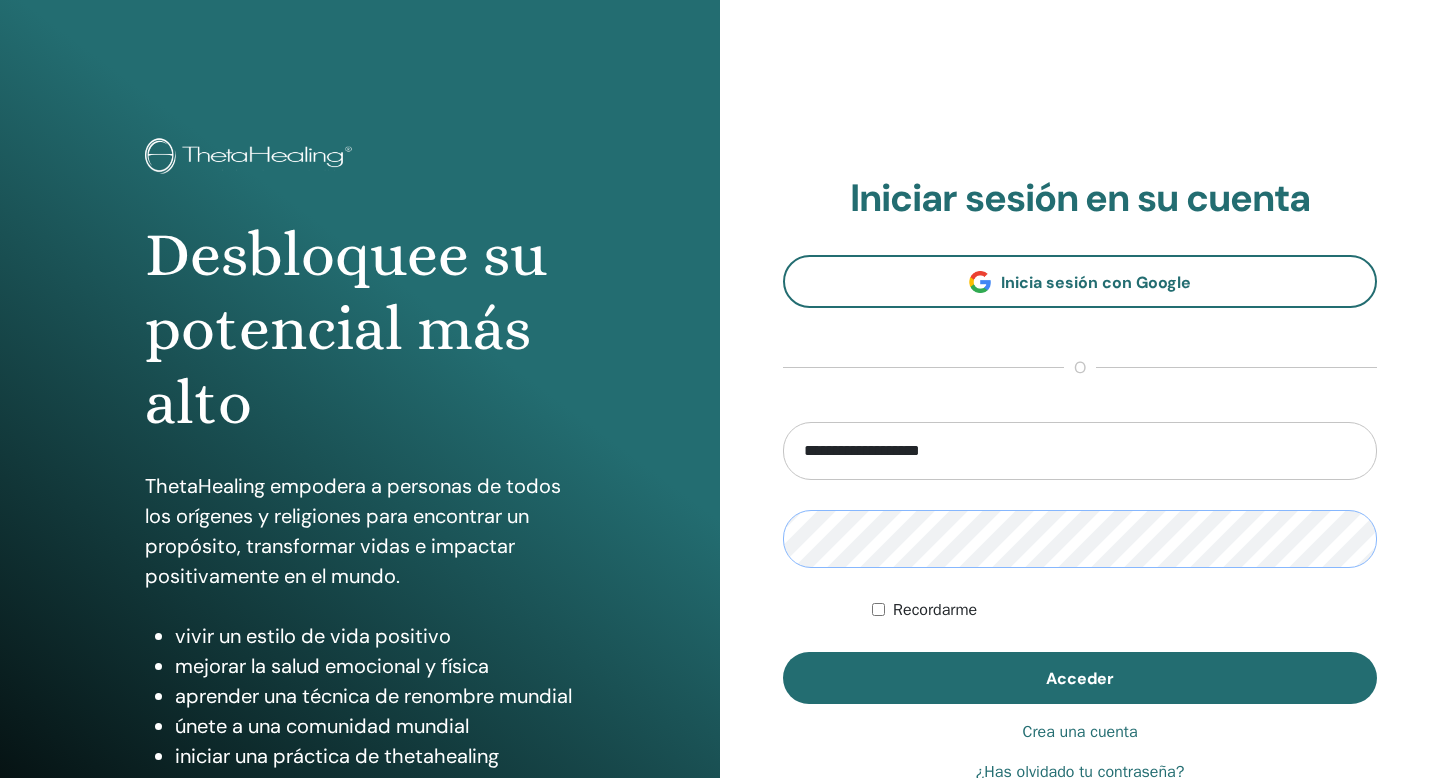 click on "Acceder" at bounding box center (1080, 678) 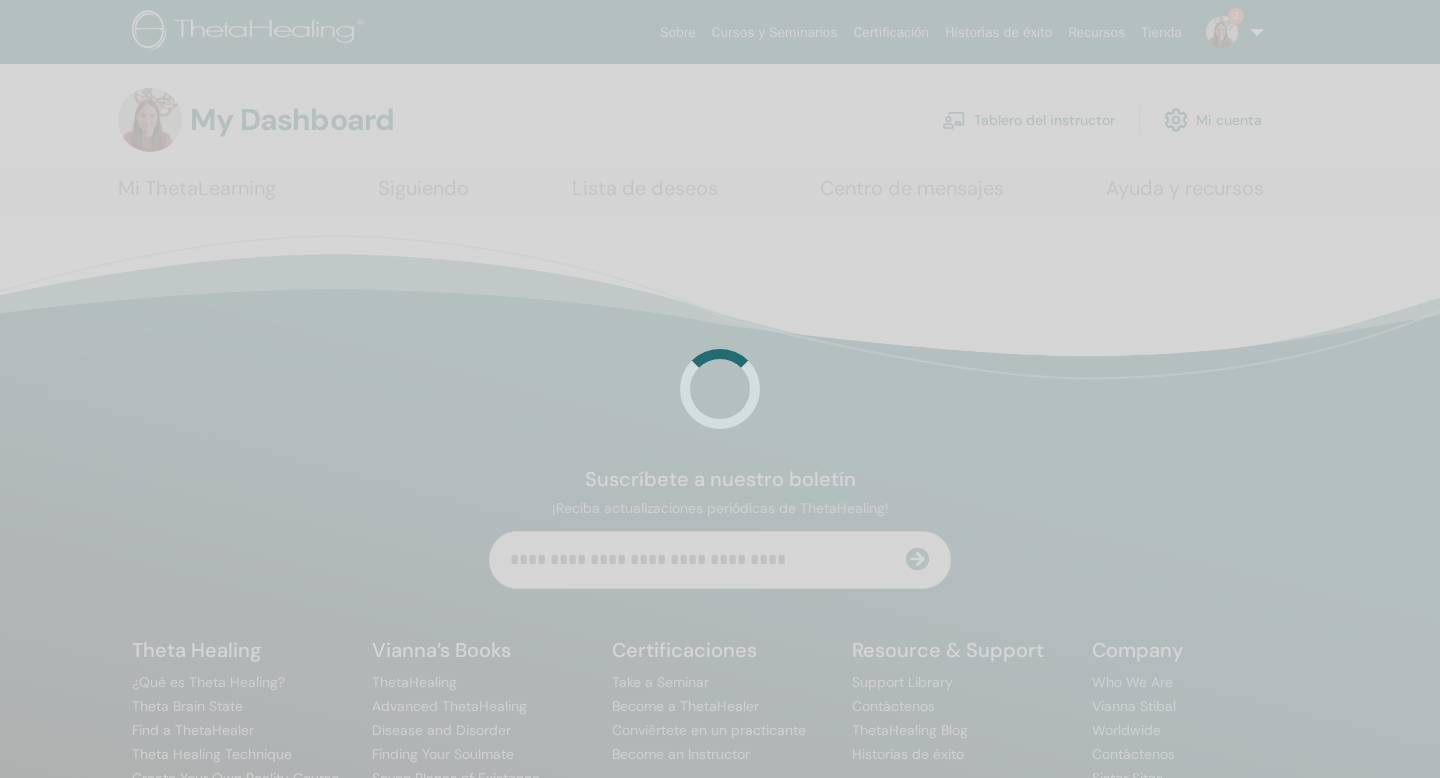 scroll, scrollTop: 0, scrollLeft: 0, axis: both 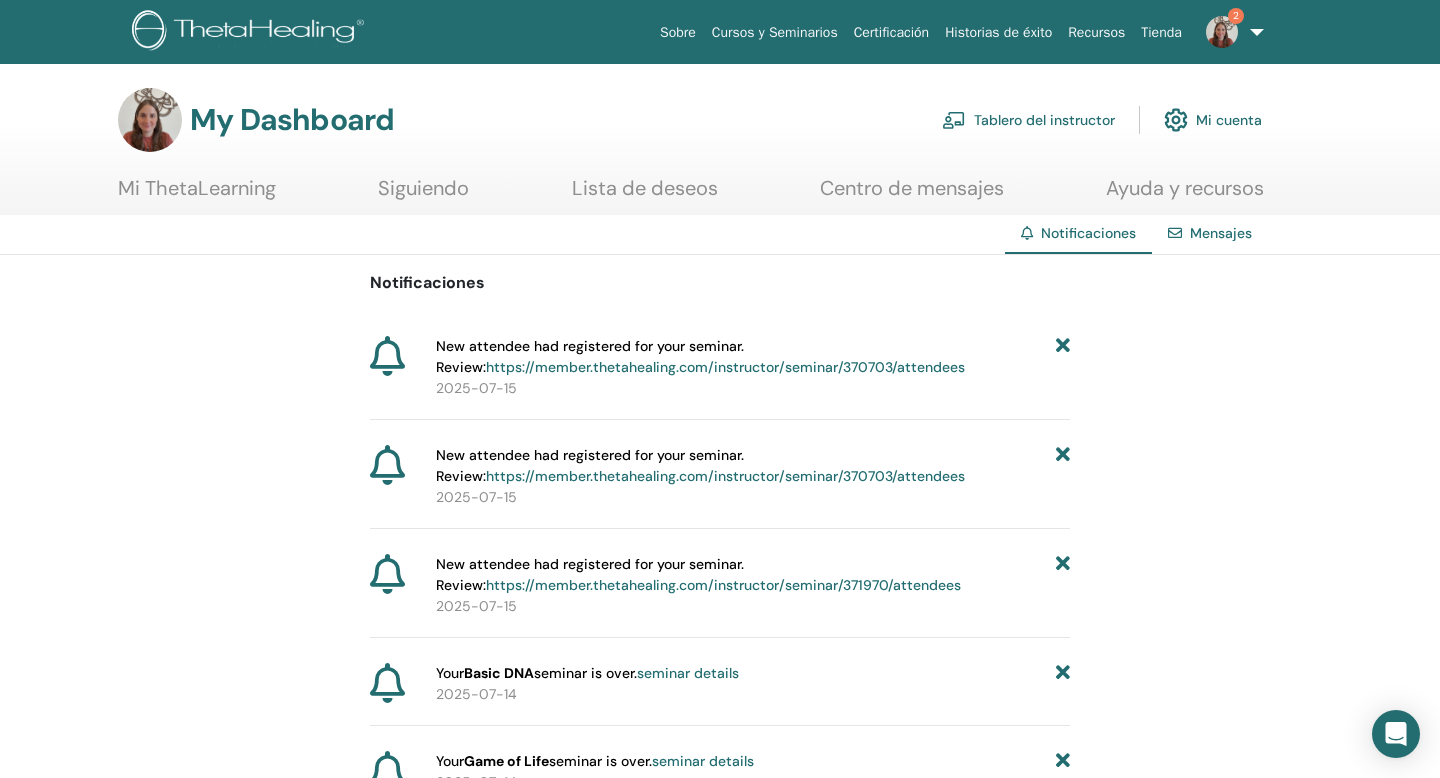 click on "https://member.thetahealing.com/instructor/seminar/370703/attendees" at bounding box center (725, 367) 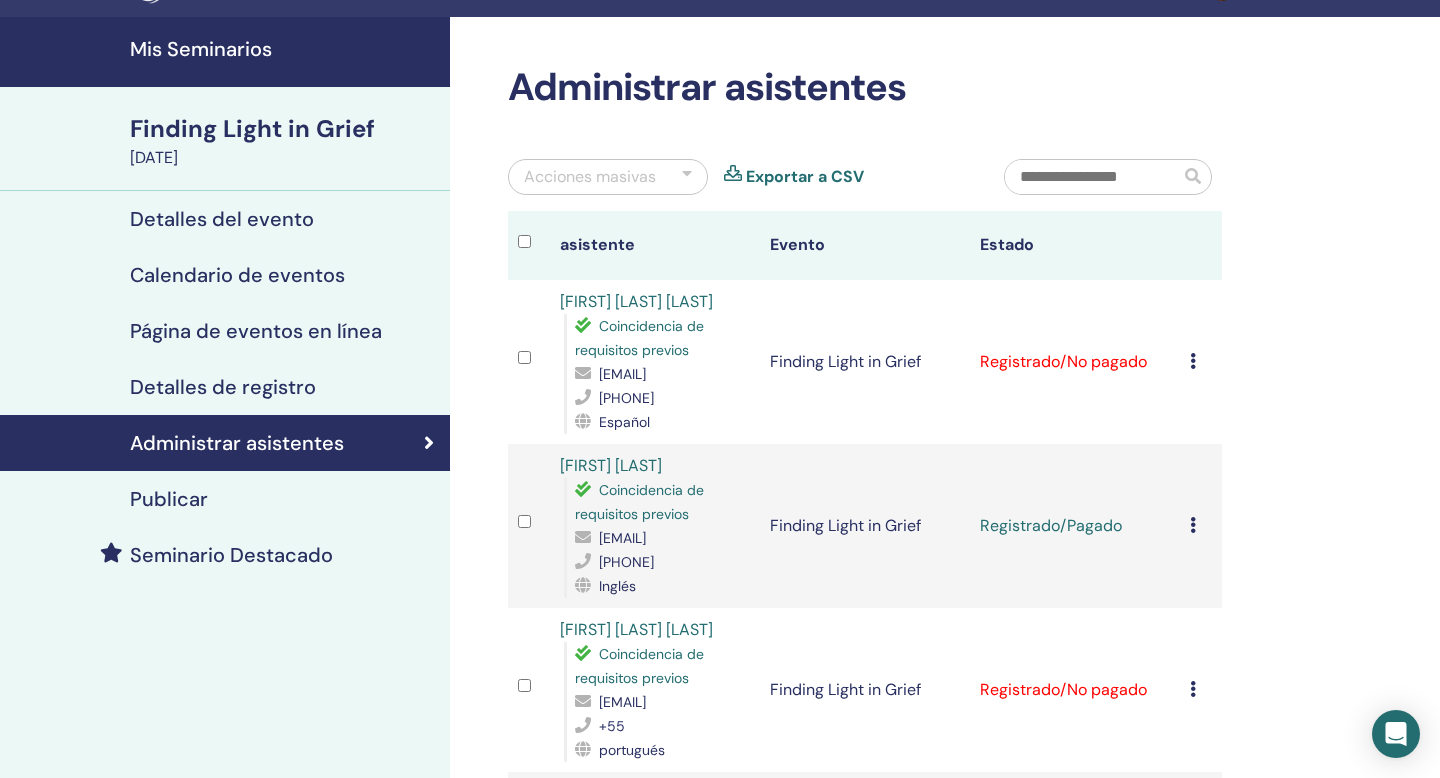 scroll, scrollTop: 98, scrollLeft: 0, axis: vertical 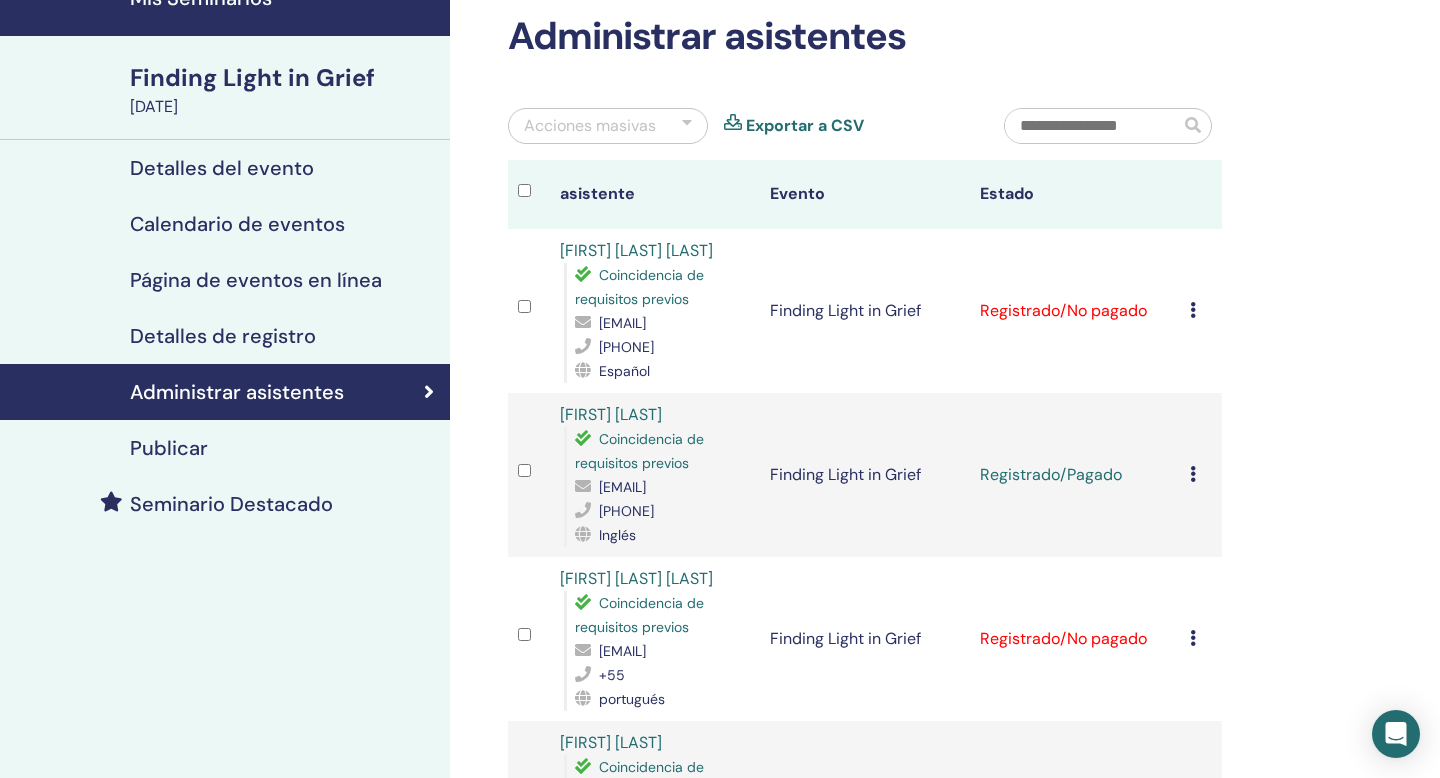 click at bounding box center (1193, 310) 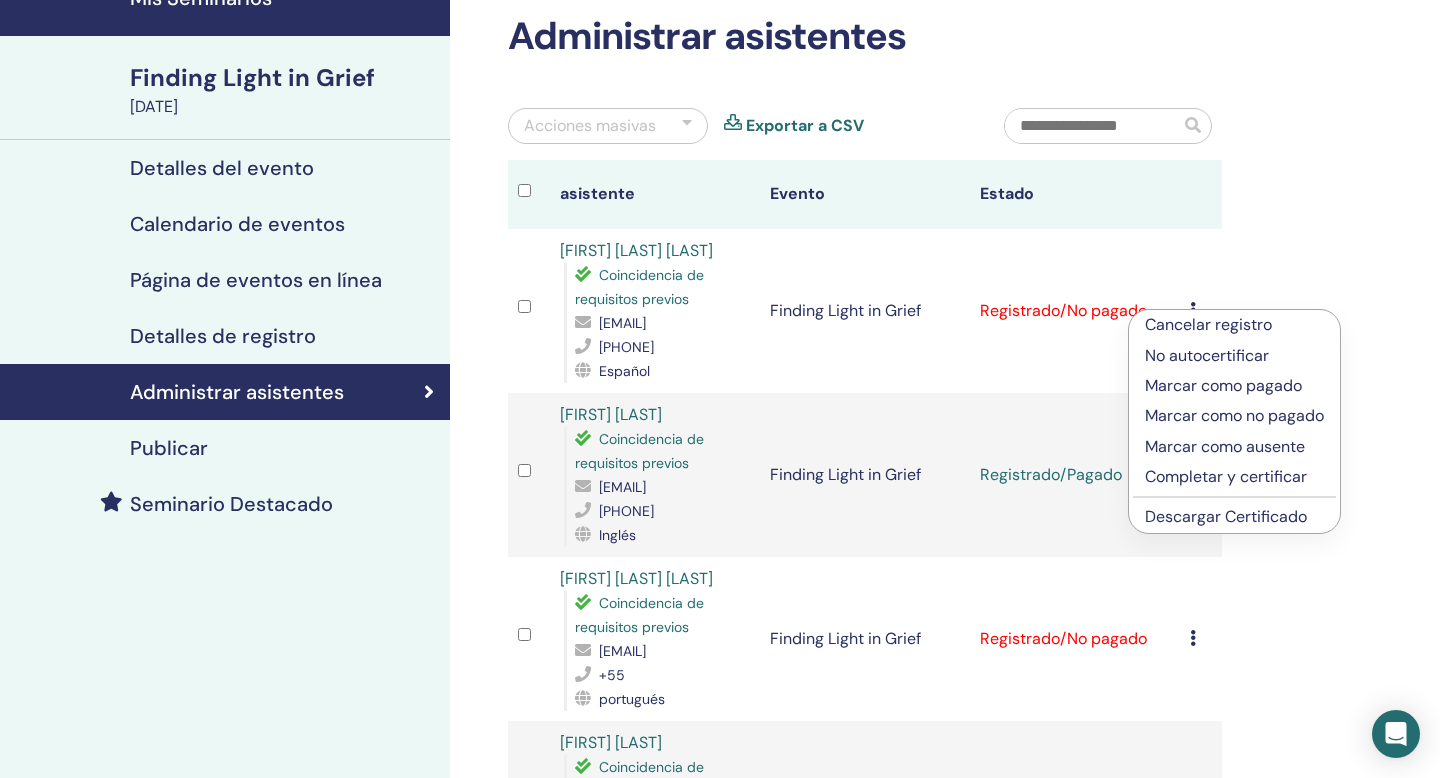 click on "Marcar como pagado" at bounding box center (1234, 386) 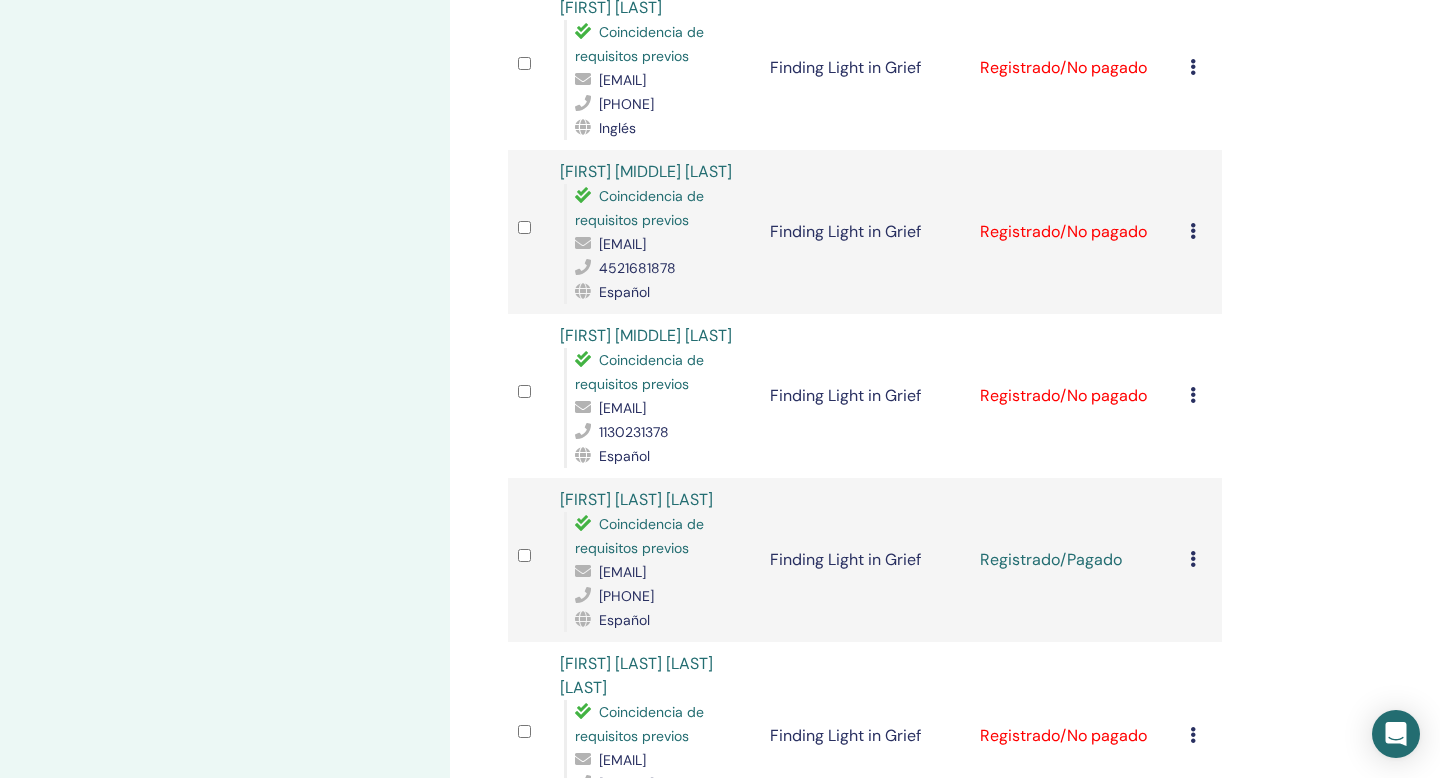 scroll, scrollTop: 1686, scrollLeft: 0, axis: vertical 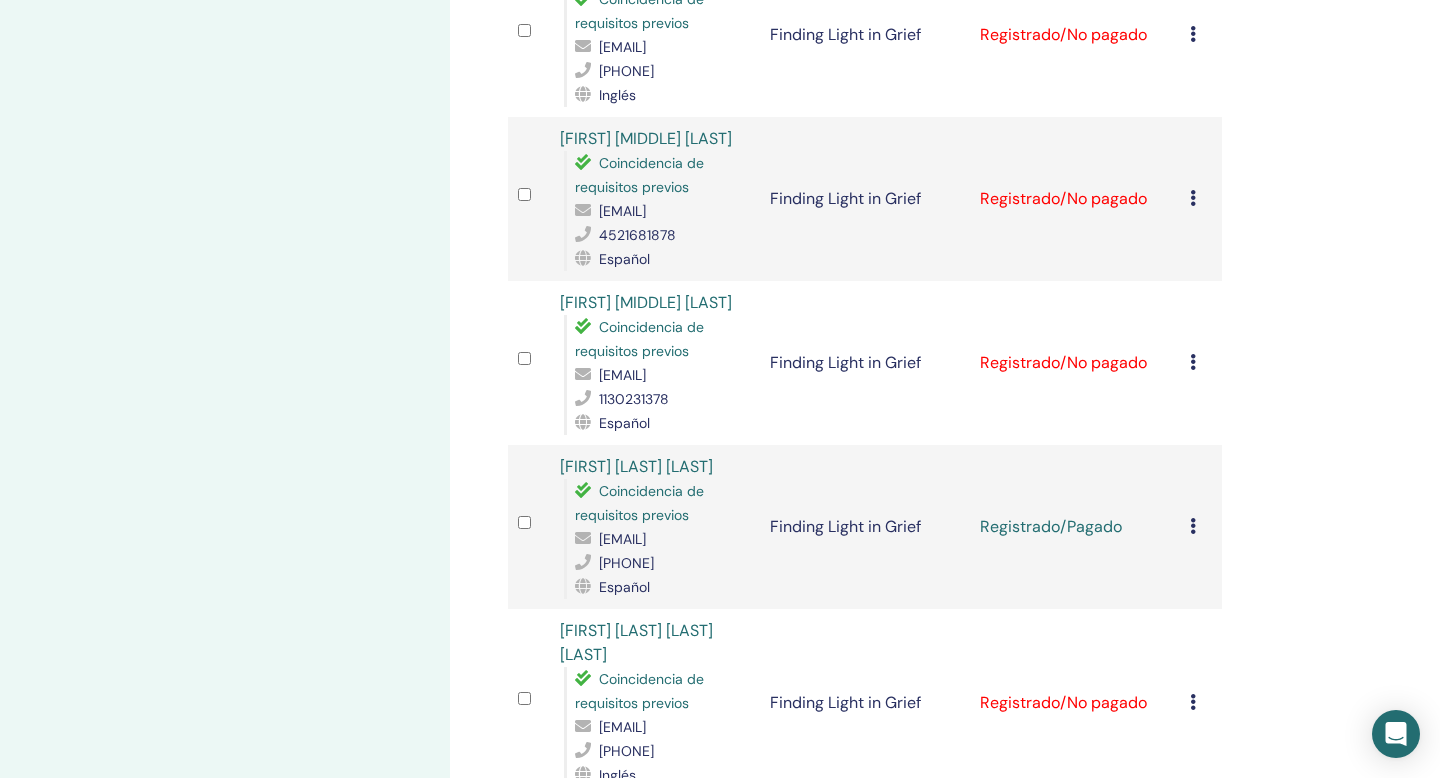 click at bounding box center [1193, 198] 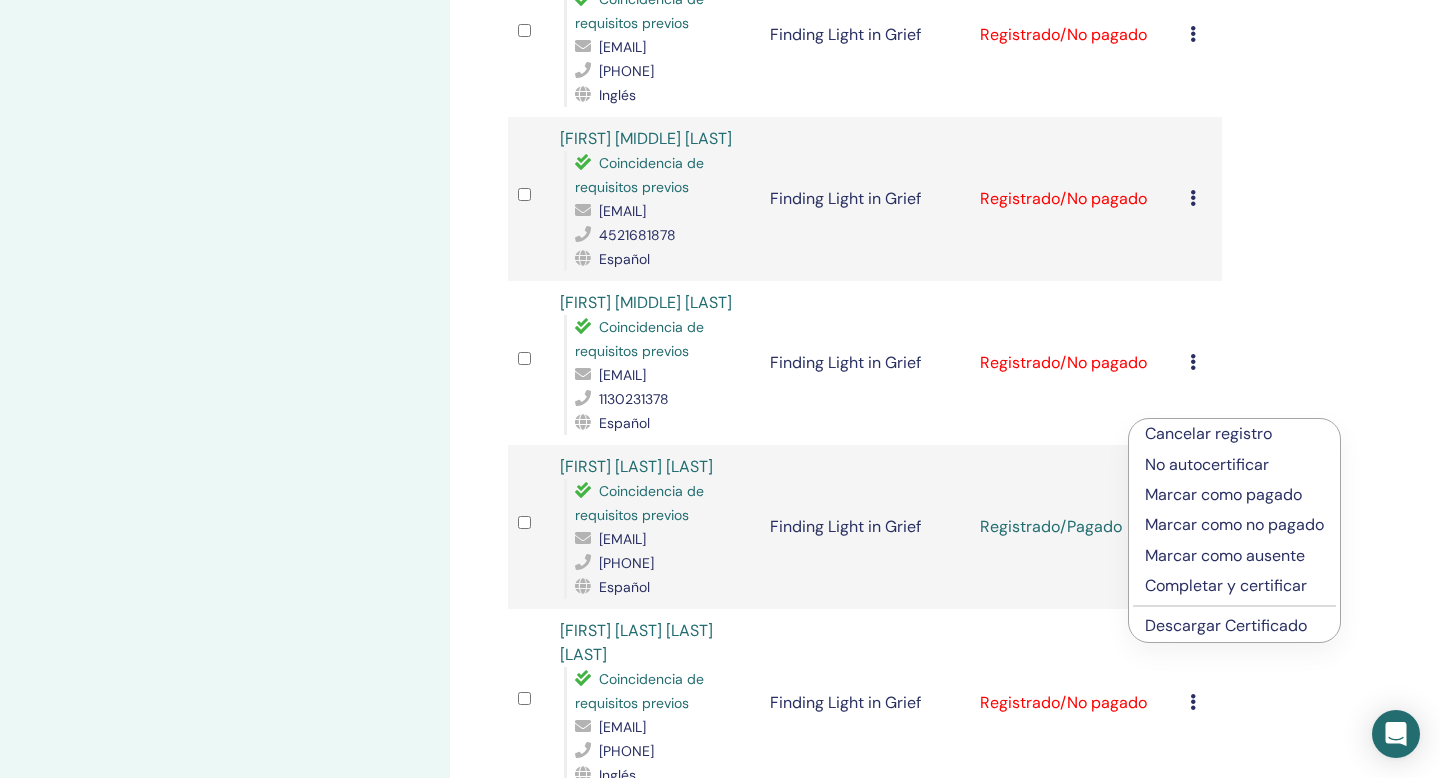 click on "Marcar como pagado" at bounding box center (1234, 495) 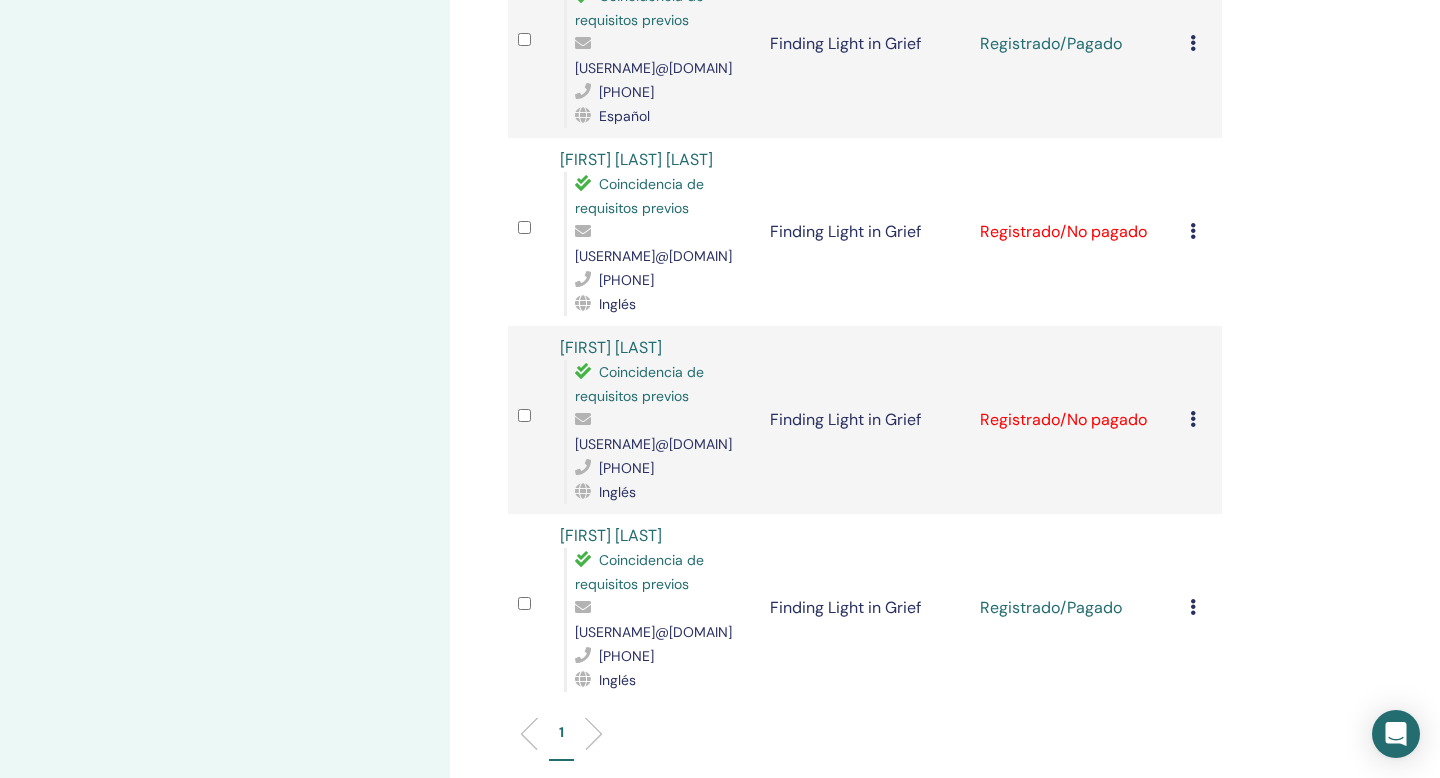 scroll, scrollTop: 2456, scrollLeft: 0, axis: vertical 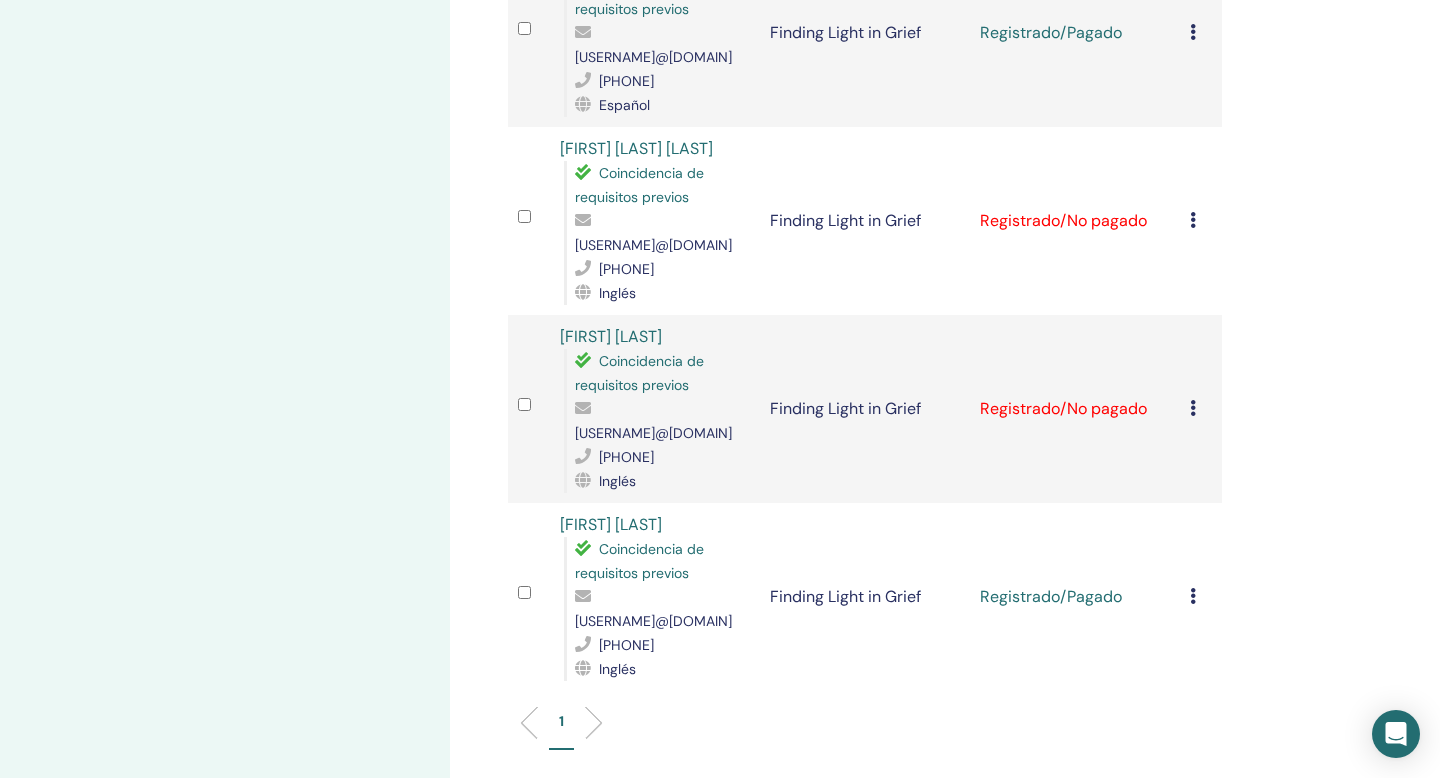 click at bounding box center [1193, 408] 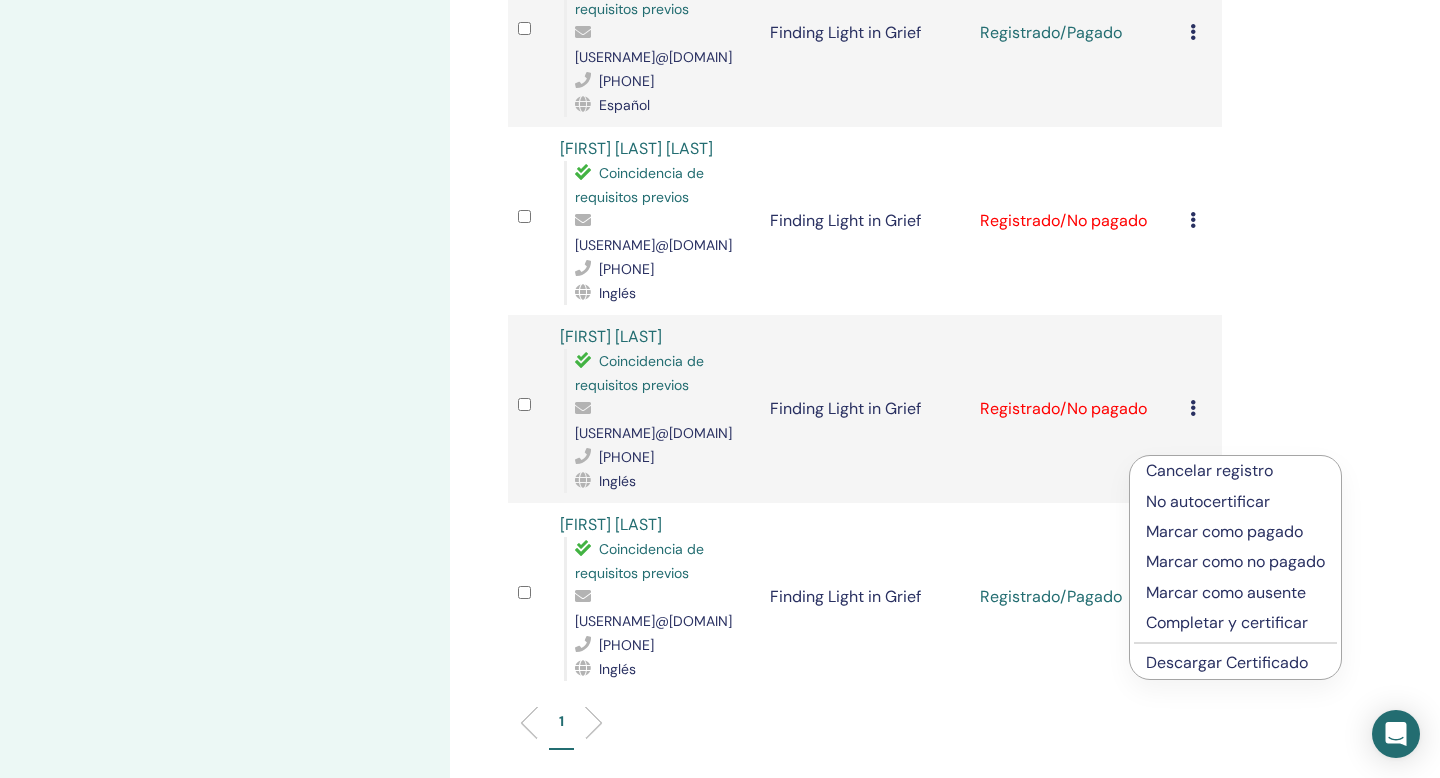 click on "Marcar como pagado" at bounding box center [1235, 532] 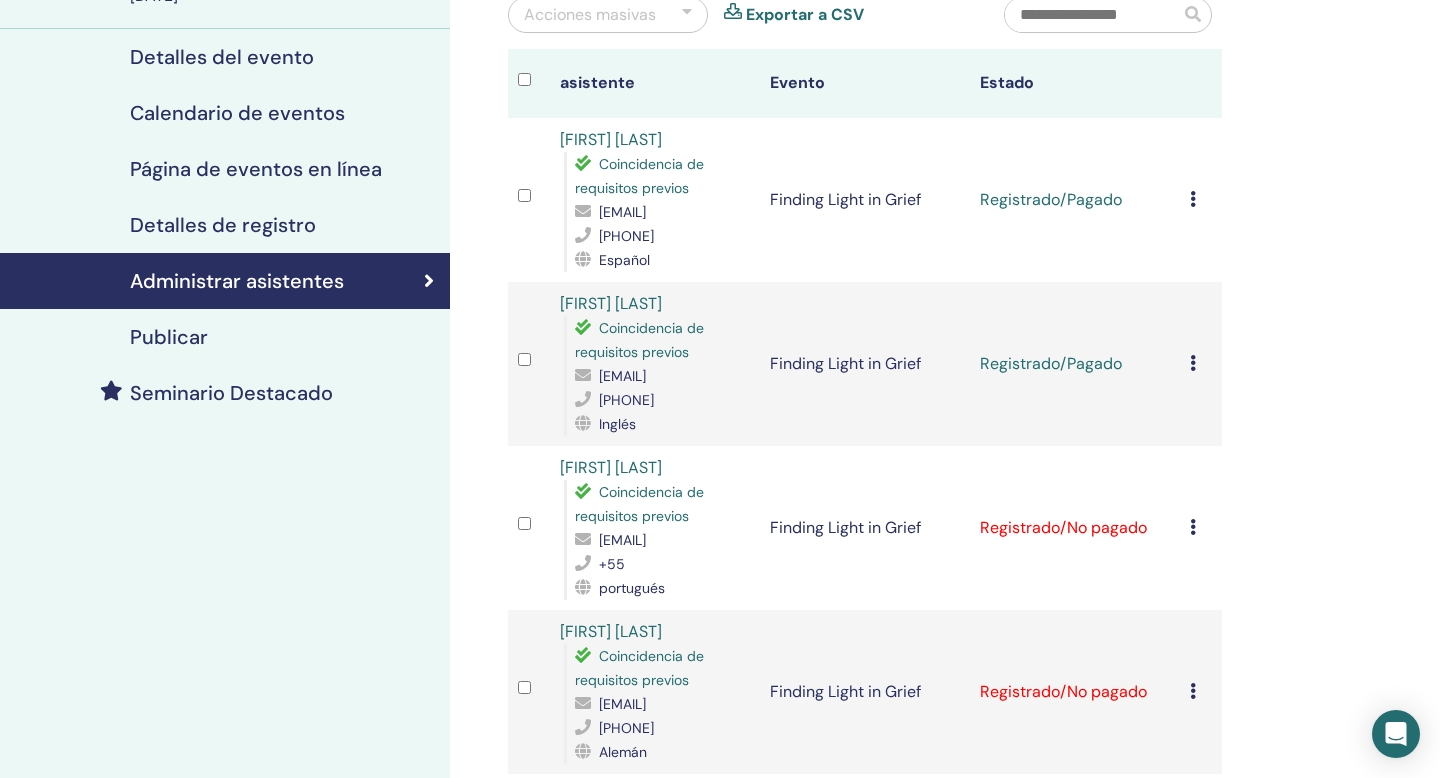scroll, scrollTop: 0, scrollLeft: 0, axis: both 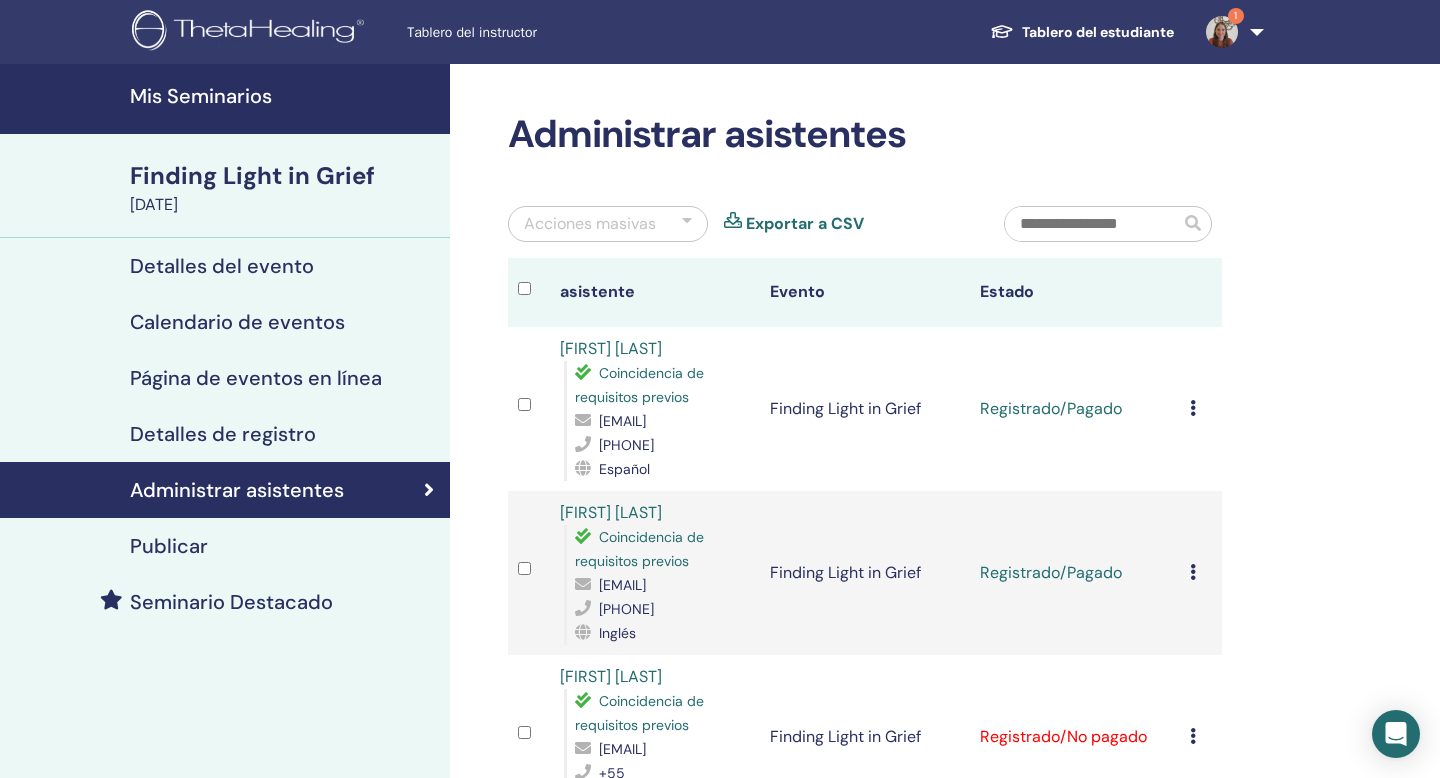 click at bounding box center (1222, 32) 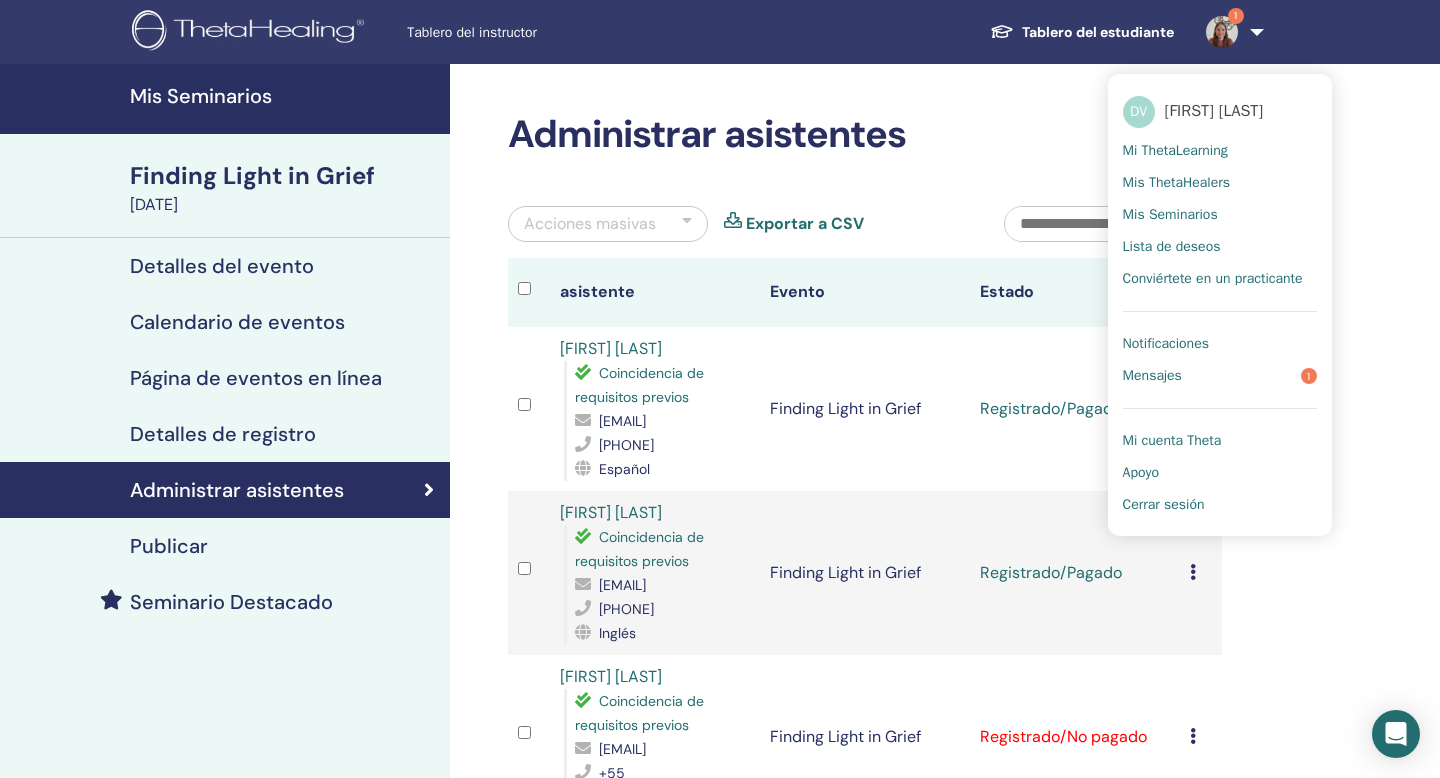 click on "Mensajes 1" at bounding box center (1220, 376) 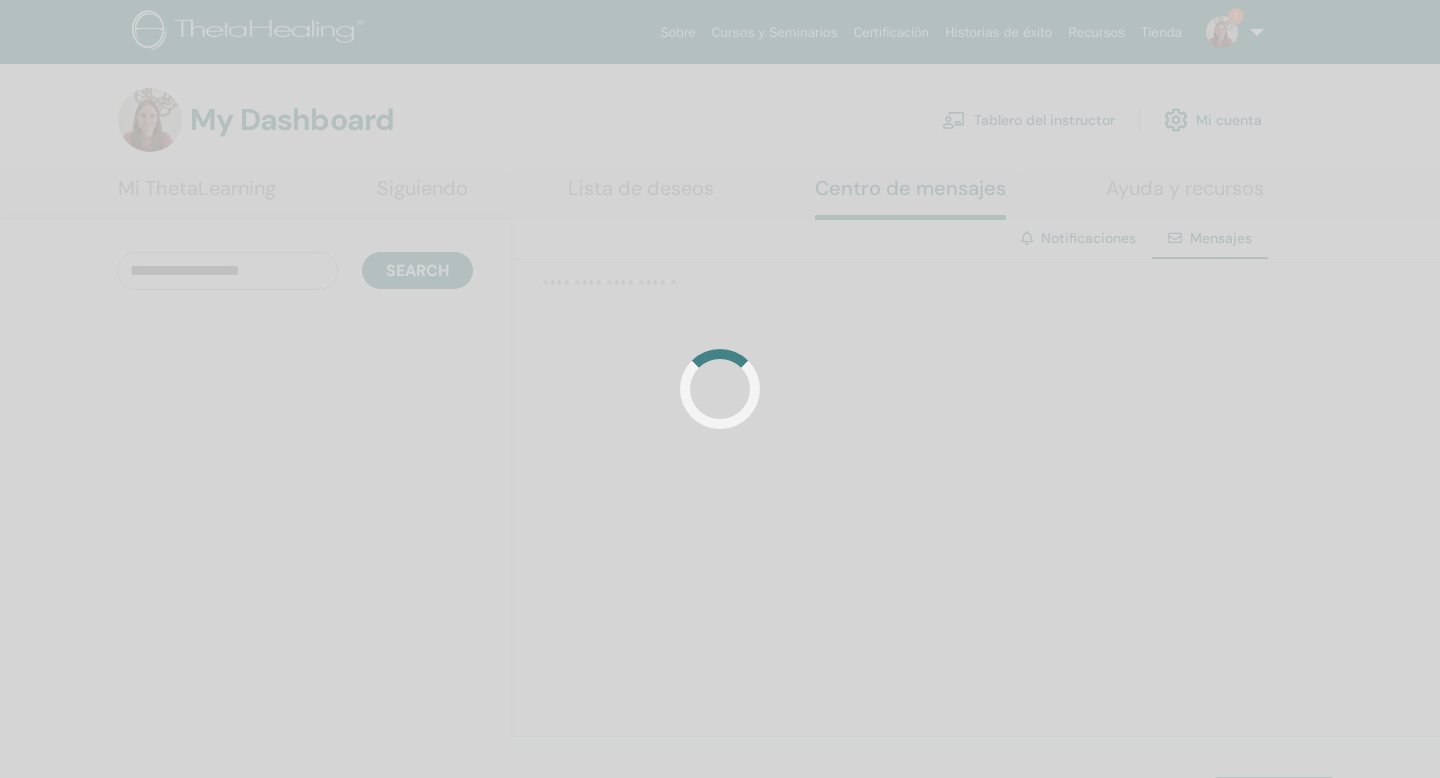 scroll, scrollTop: 0, scrollLeft: 0, axis: both 